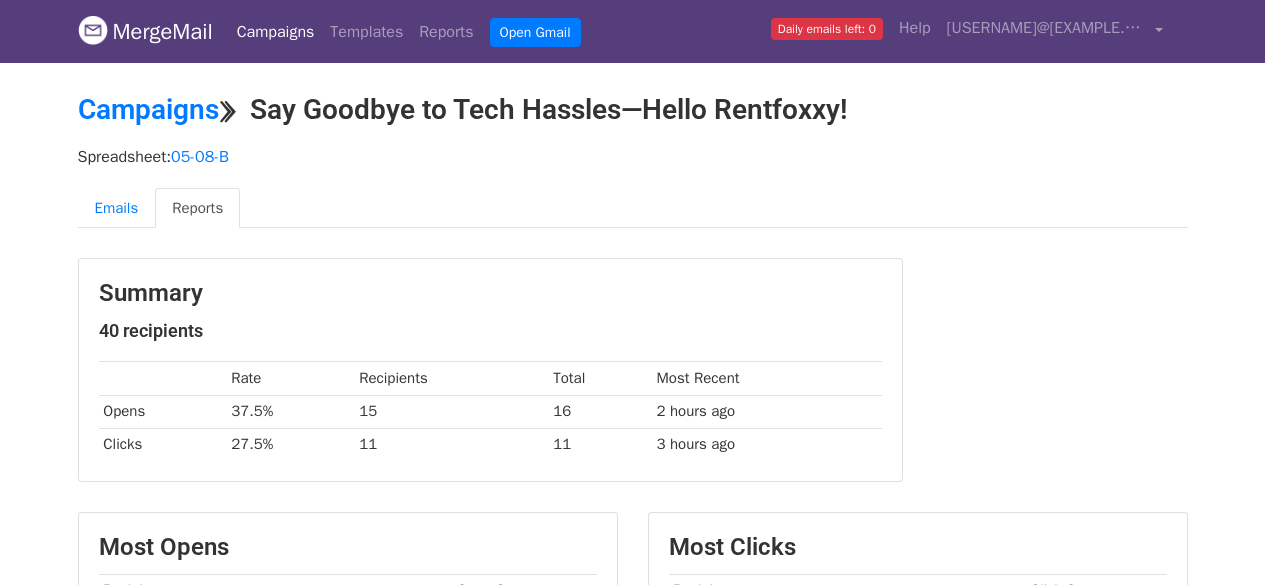 scroll, scrollTop: 0, scrollLeft: 0, axis: both 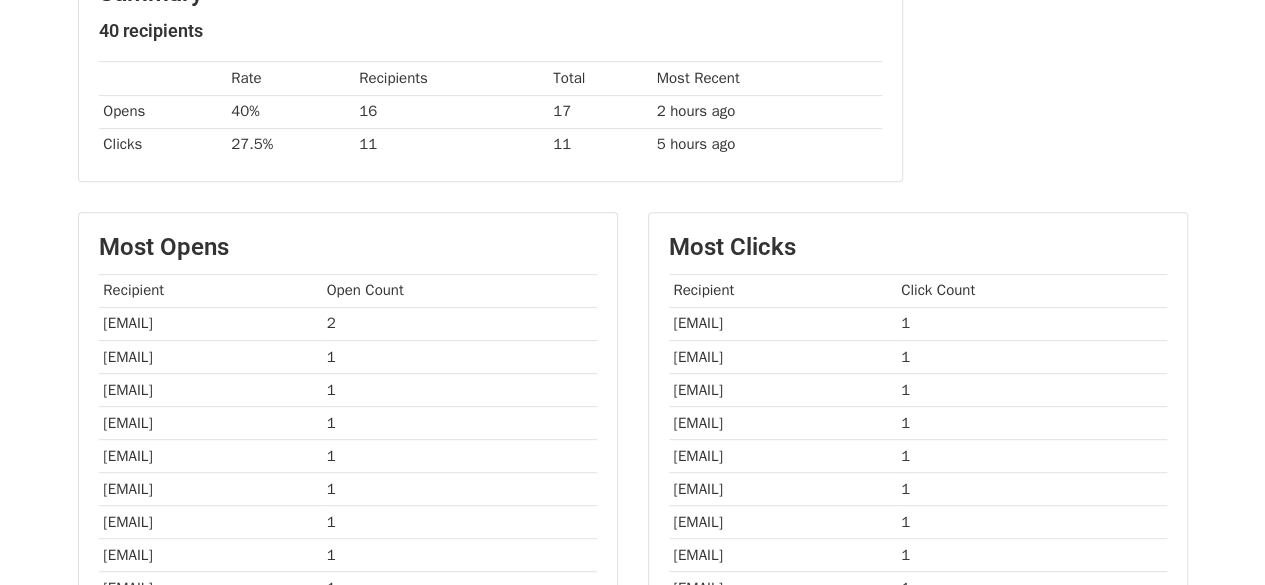 drag, startPoint x: 358, startPoint y: 322, endPoint x: 113, endPoint y: 315, distance: 245.09998 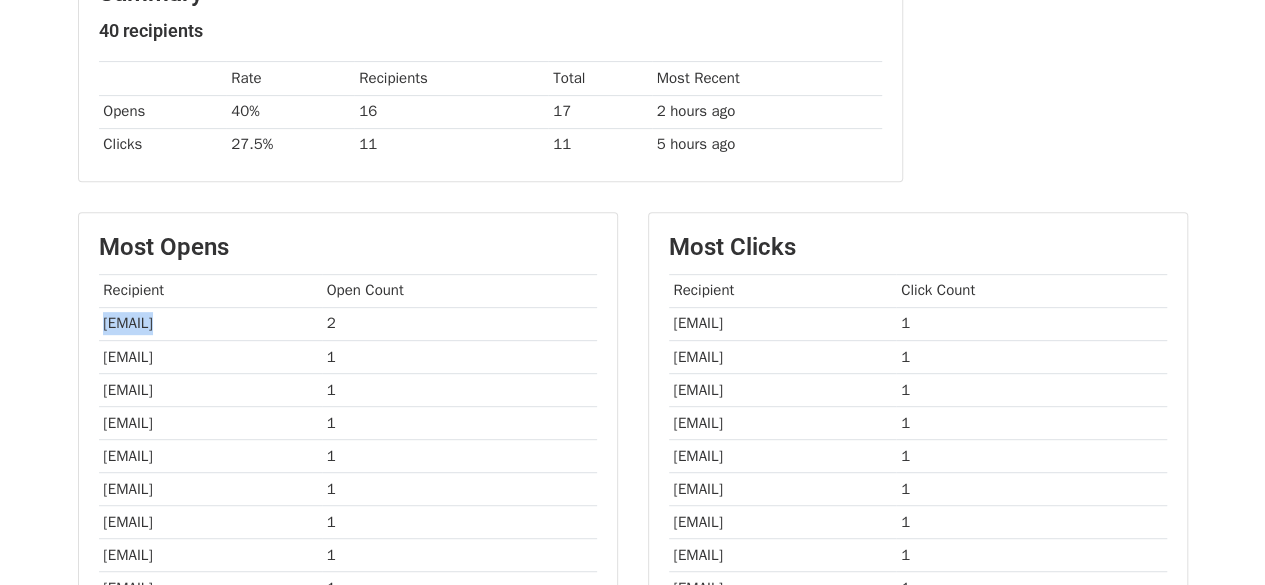 click on "shubham.pandey@cloudsufi.com" at bounding box center [210, 323] 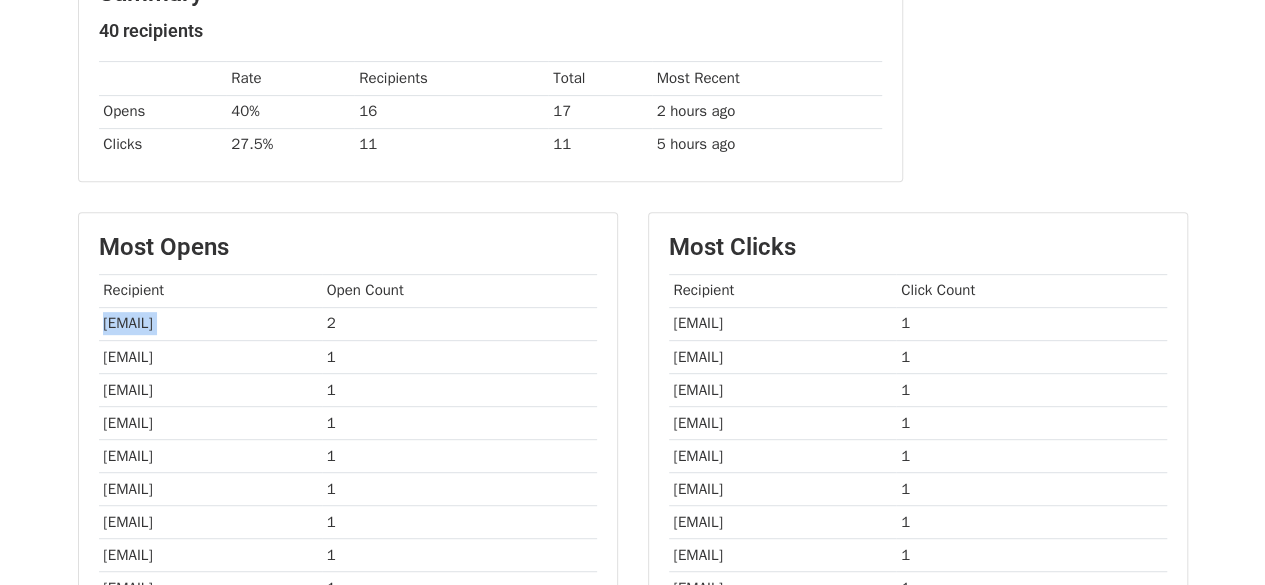 click on "[USERNAME]@[EXAMPLE.COM]" at bounding box center [210, 323] 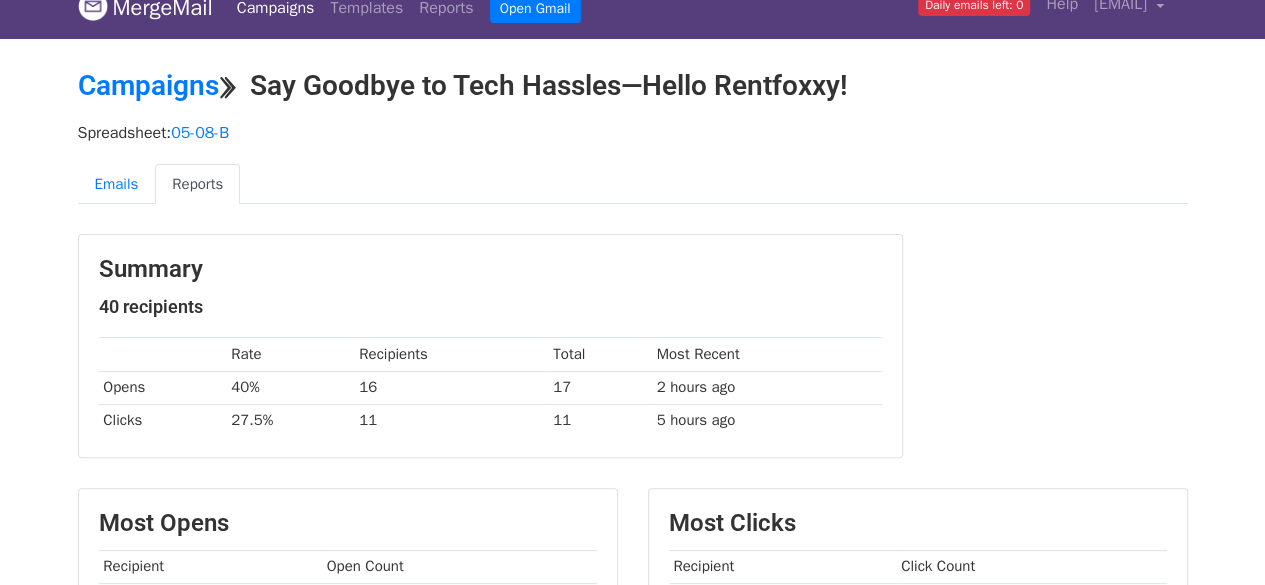scroll, scrollTop: 0, scrollLeft: 0, axis: both 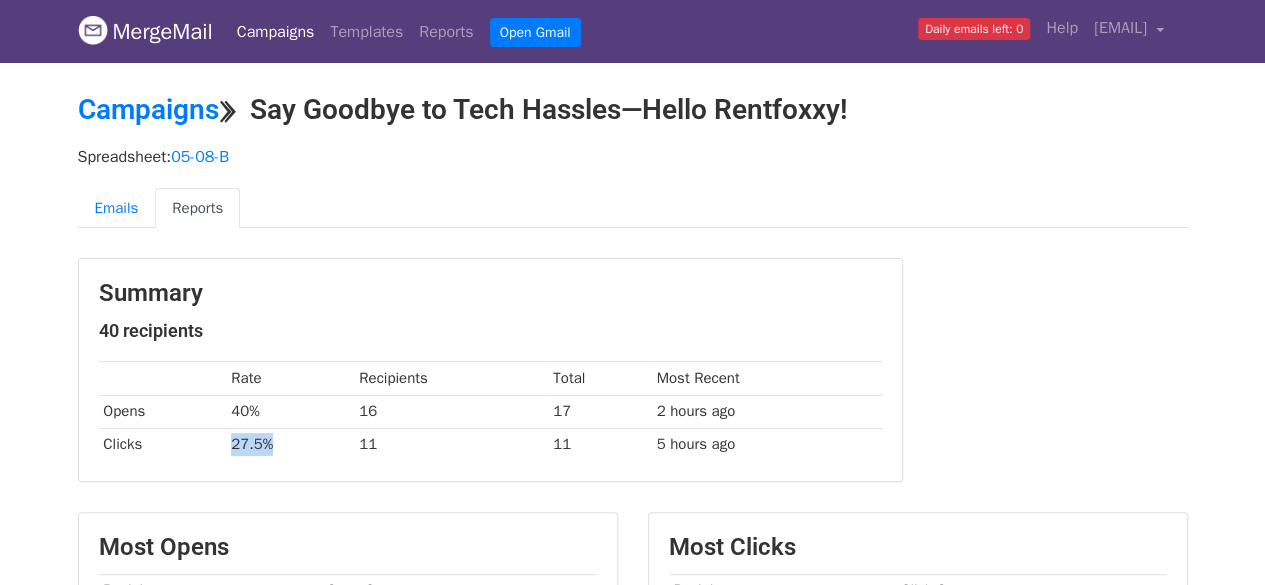 drag, startPoint x: 255, startPoint y: 447, endPoint x: 200, endPoint y: 441, distance: 55.326305 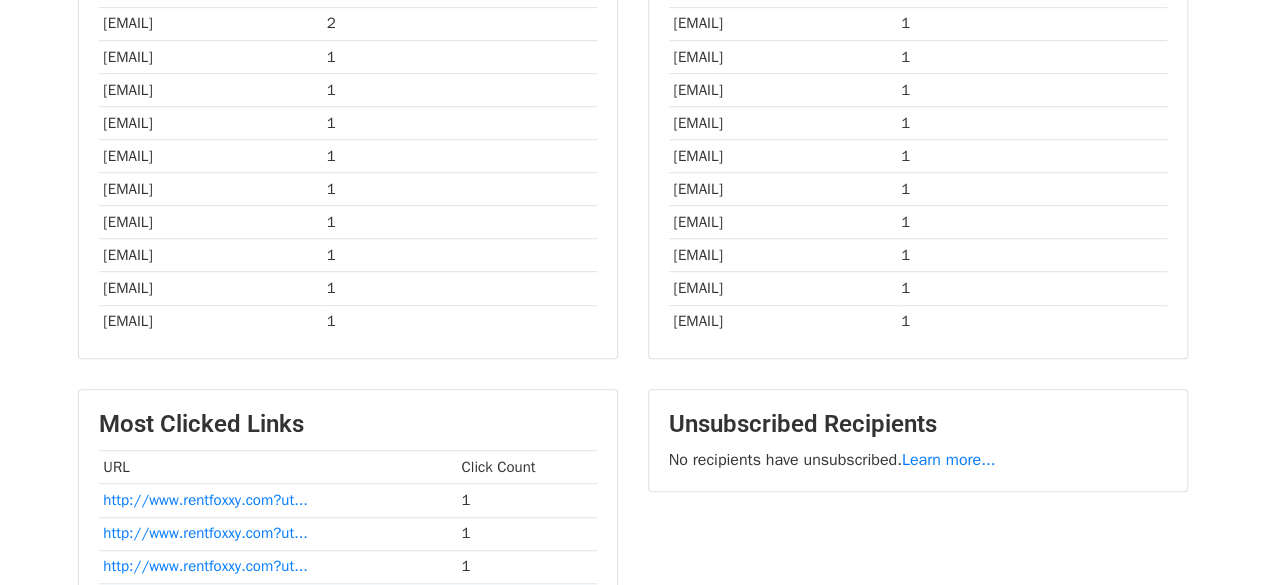 scroll, scrollTop: 400, scrollLeft: 0, axis: vertical 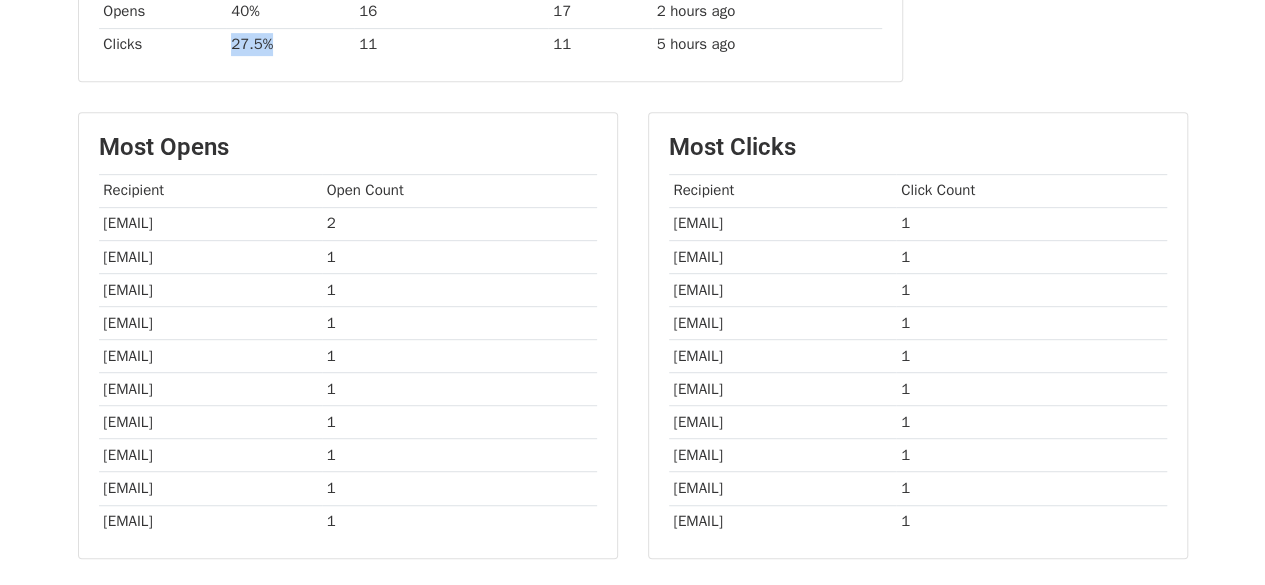 drag, startPoint x: 803, startPoint y: 213, endPoint x: 702, endPoint y: 218, distance: 101.12369 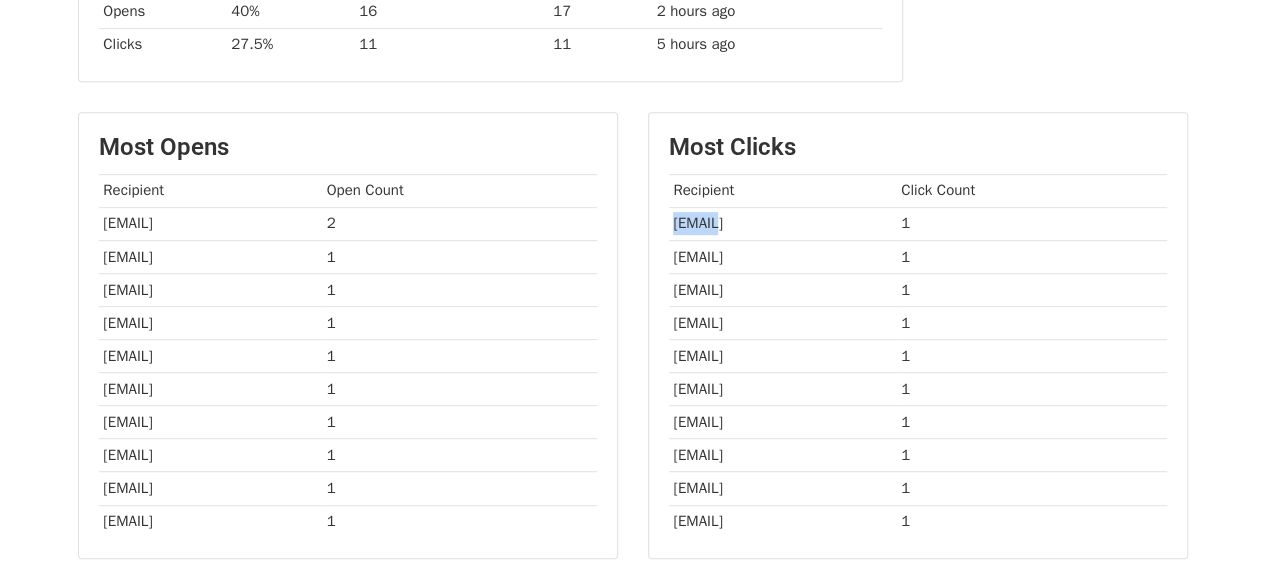 click on "[USER]@[DOMAIN].com" at bounding box center [783, 223] 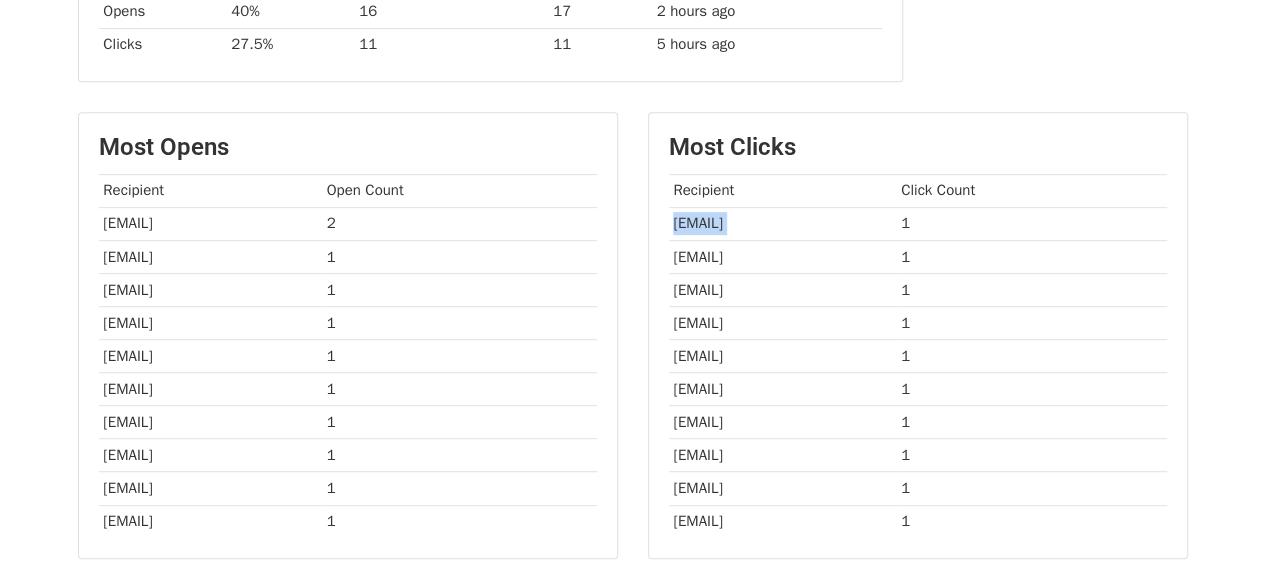 click on "[USER]@[DOMAIN].com" at bounding box center (783, 223) 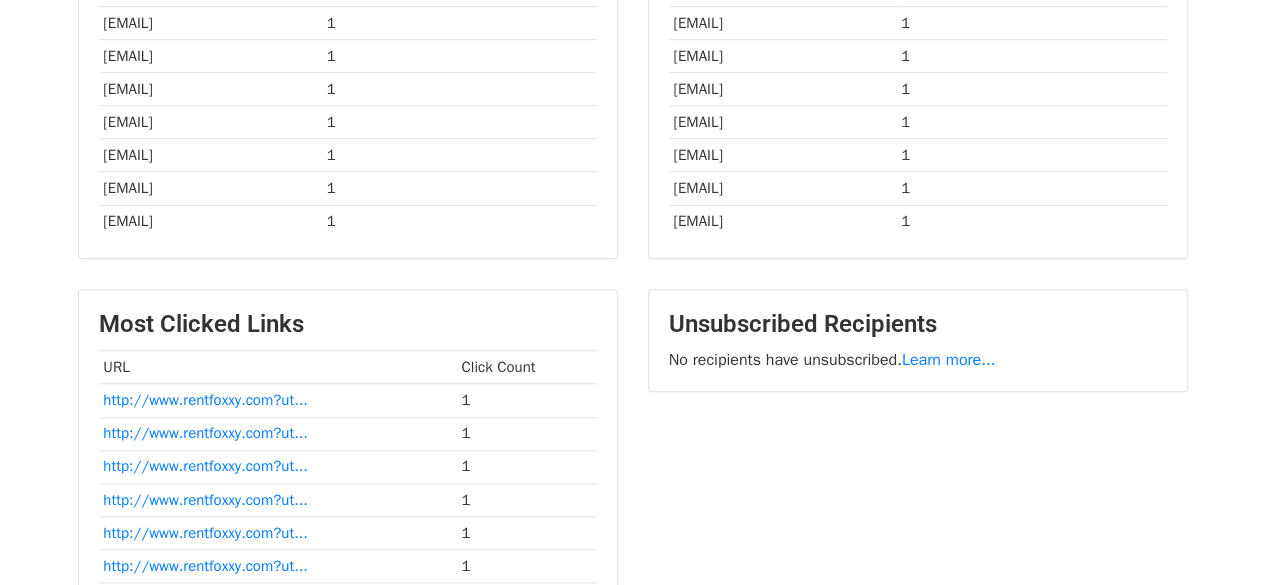 scroll, scrollTop: 500, scrollLeft: 0, axis: vertical 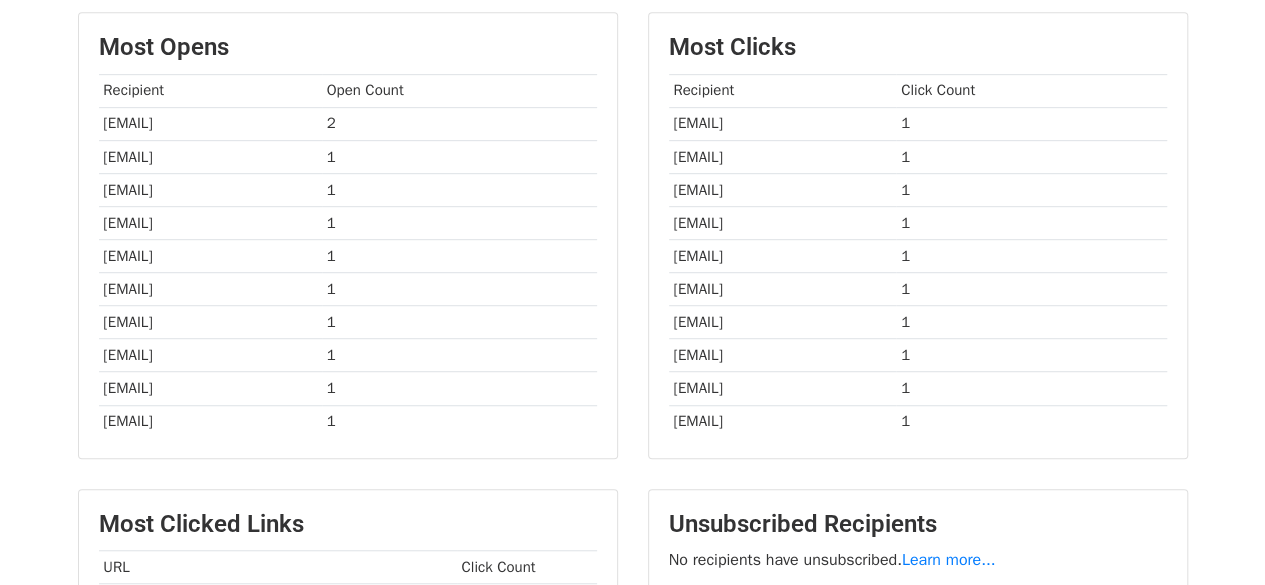 drag, startPoint x: 382, startPoint y: 430, endPoint x: 93, endPoint y: 125, distance: 420.17377 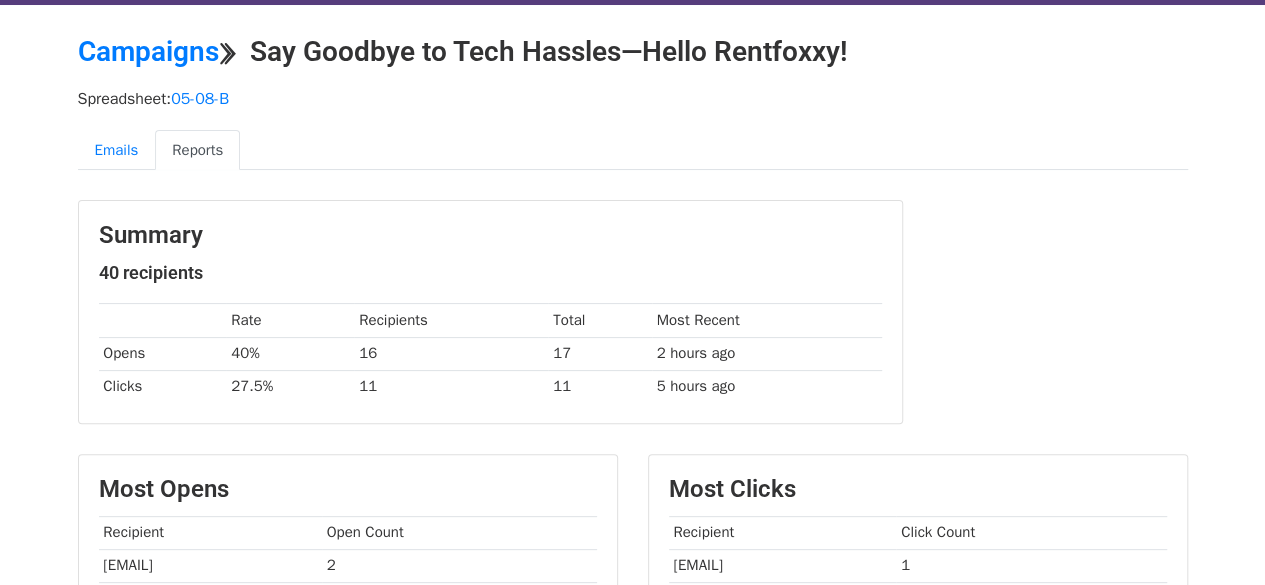 scroll, scrollTop: 0, scrollLeft: 0, axis: both 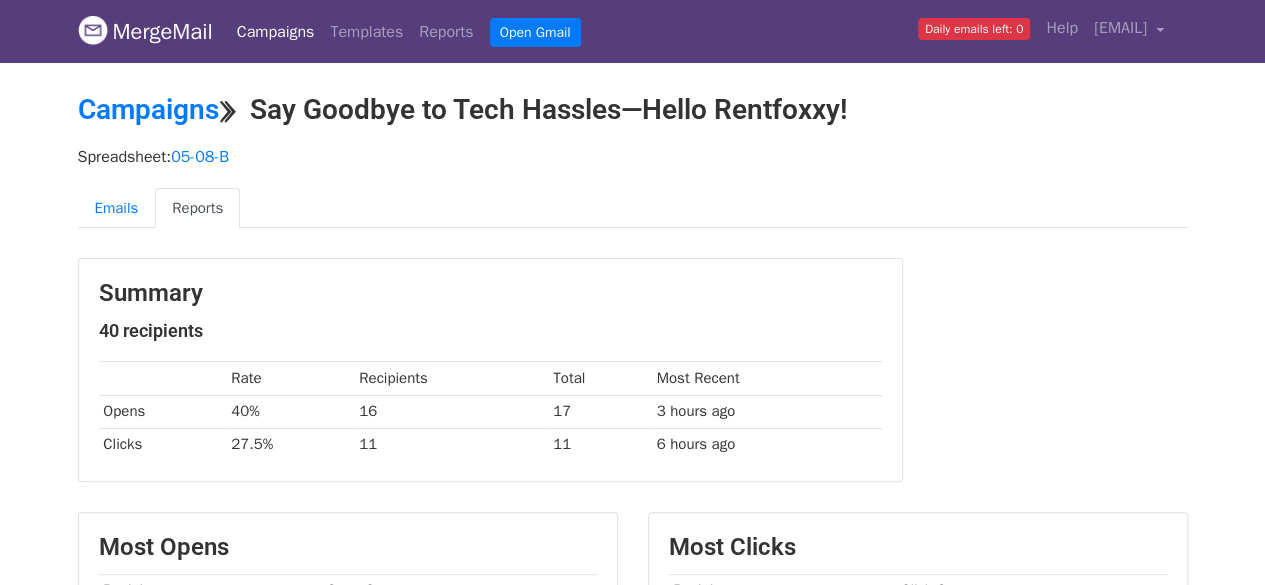 click on "Campaigns" at bounding box center (276, 32) 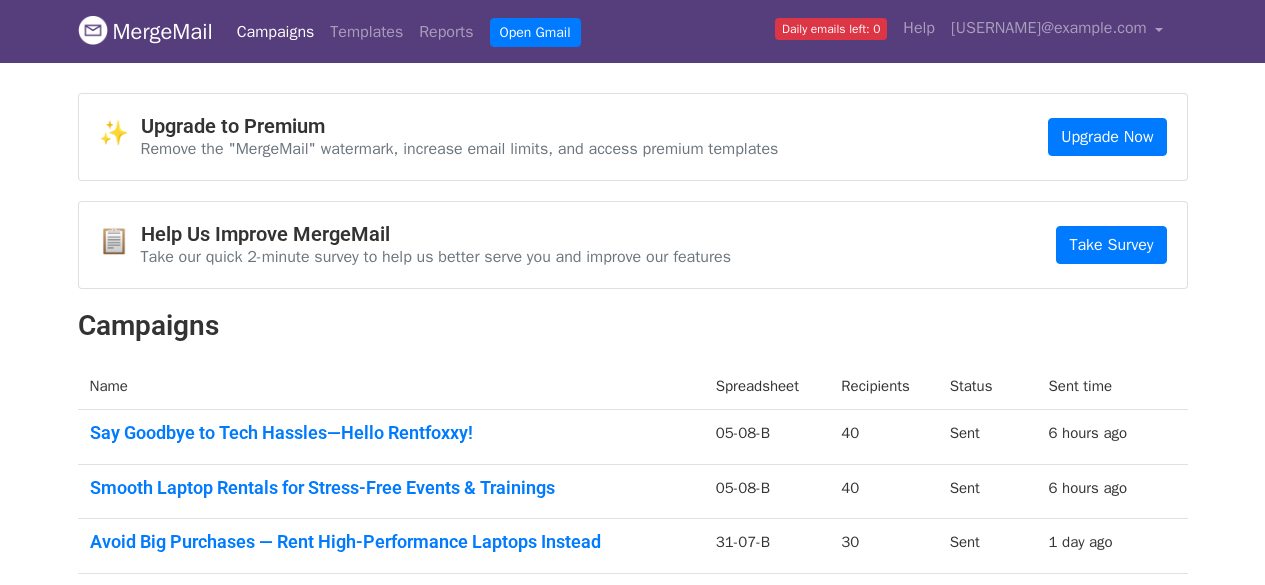 scroll, scrollTop: 0, scrollLeft: 0, axis: both 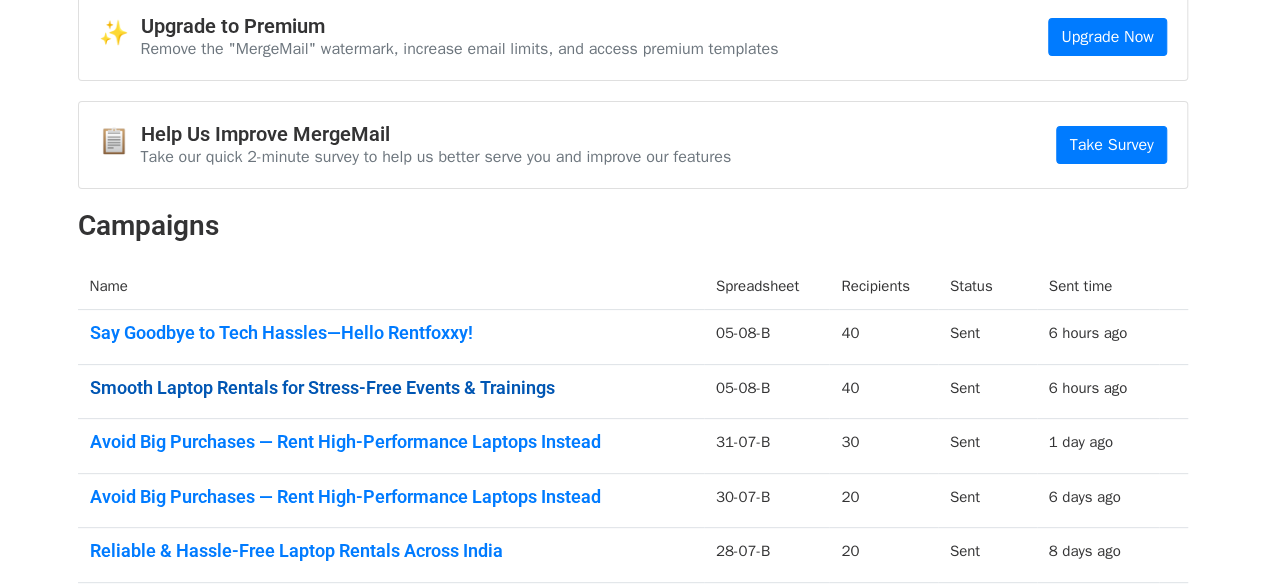 click on "Smooth Laptop Rentals for Stress-Free Events & Trainings" at bounding box center [391, 388] 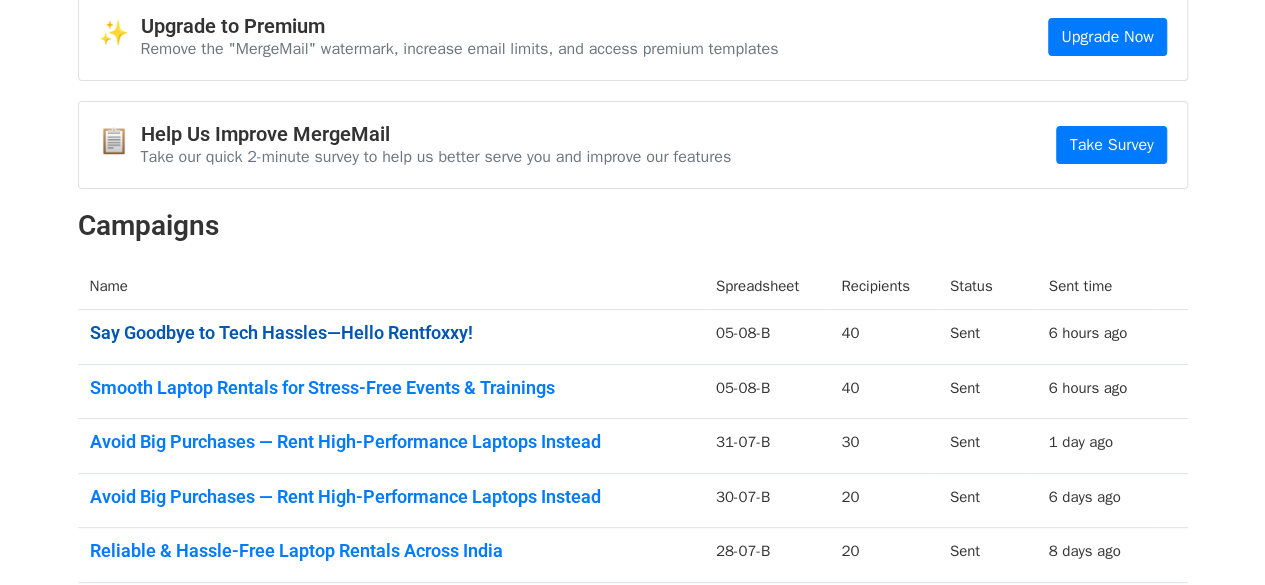 click on "Say Goodbye to Tech Hassles—Hello Rentfoxxy!" at bounding box center (391, 333) 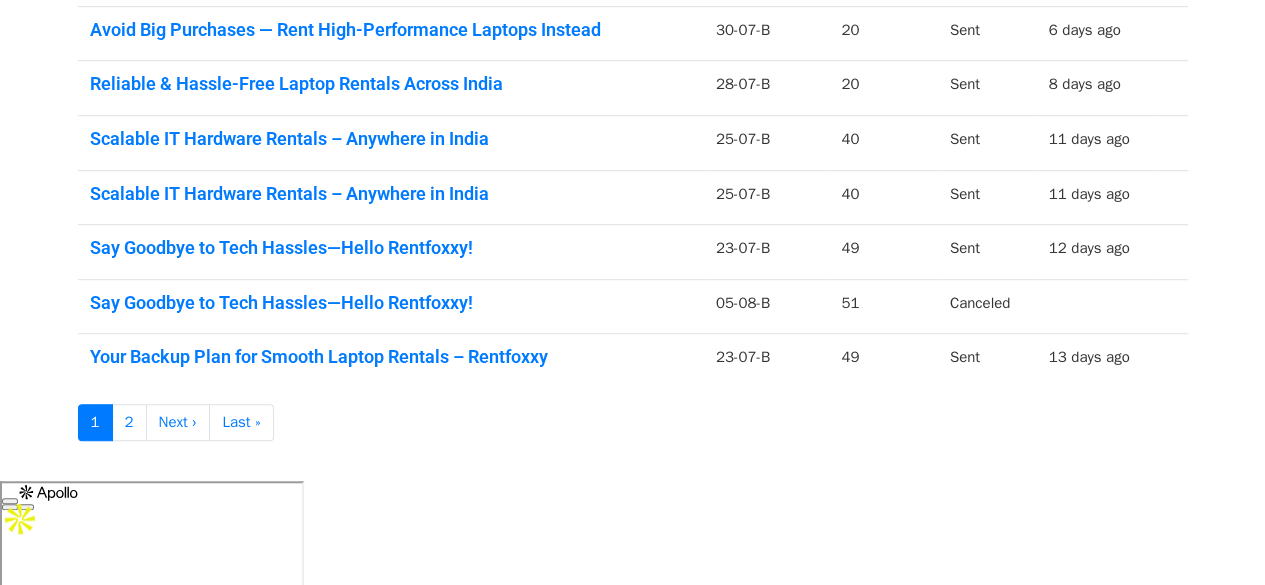 scroll, scrollTop: 578, scrollLeft: 0, axis: vertical 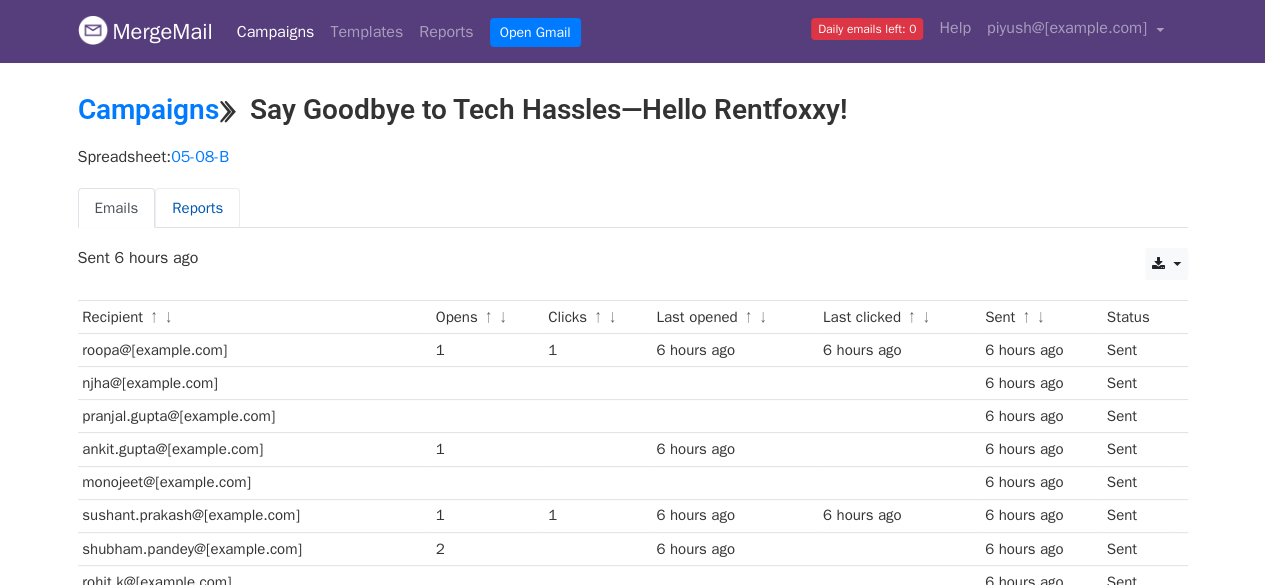 click on "Reports" at bounding box center [197, 208] 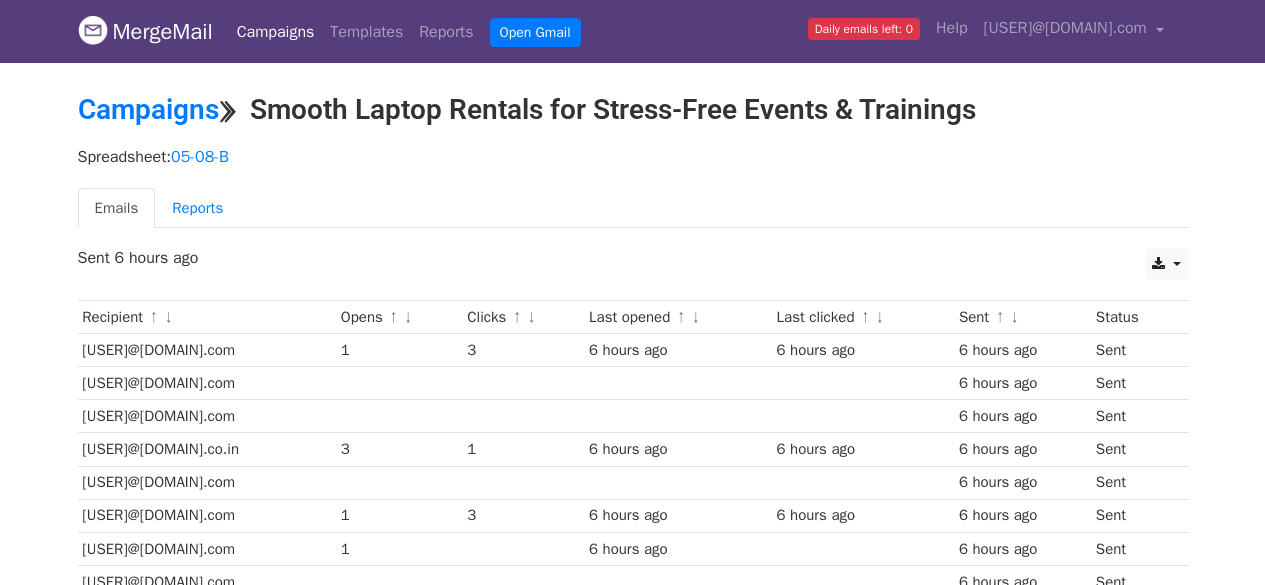 scroll, scrollTop: 0, scrollLeft: 0, axis: both 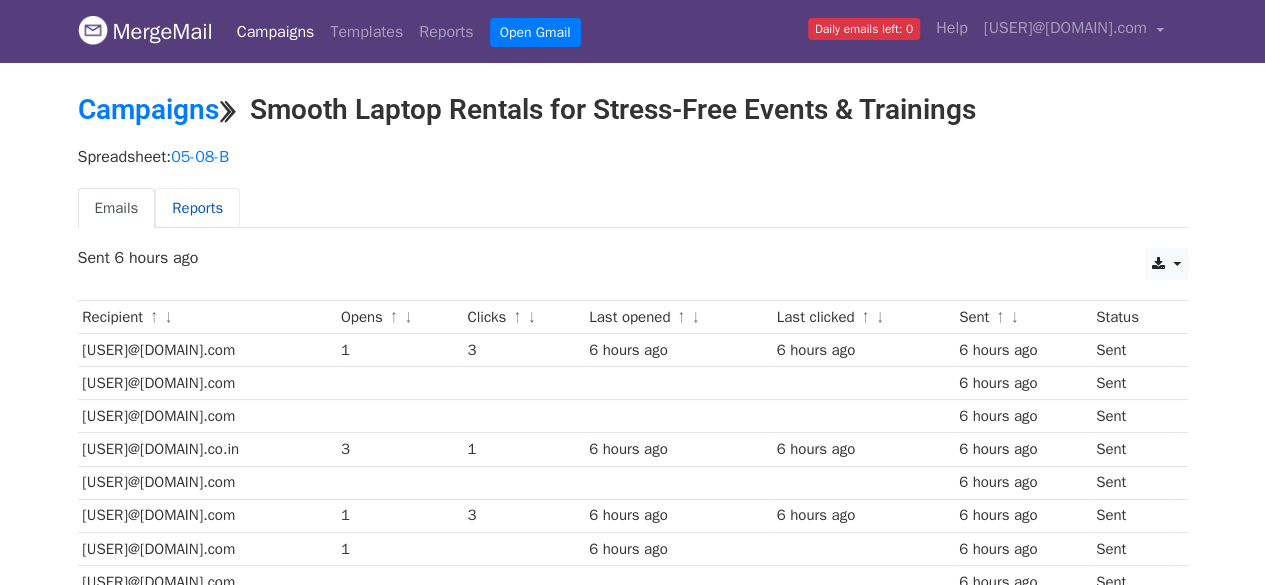 click on "Reports" at bounding box center [197, 208] 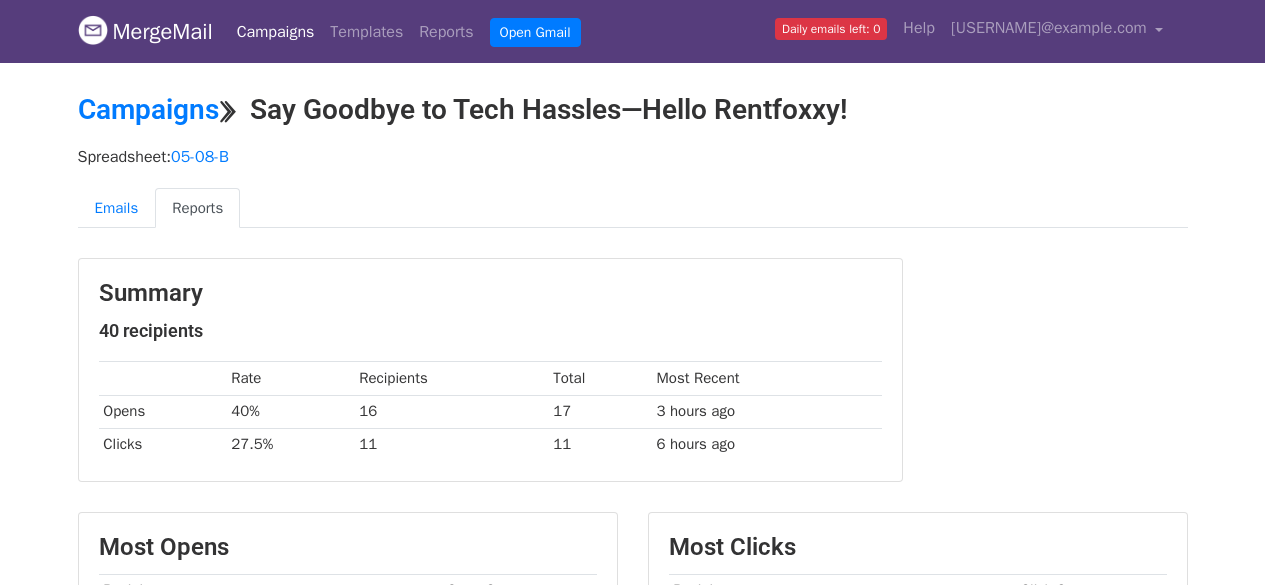 scroll, scrollTop: 0, scrollLeft: 0, axis: both 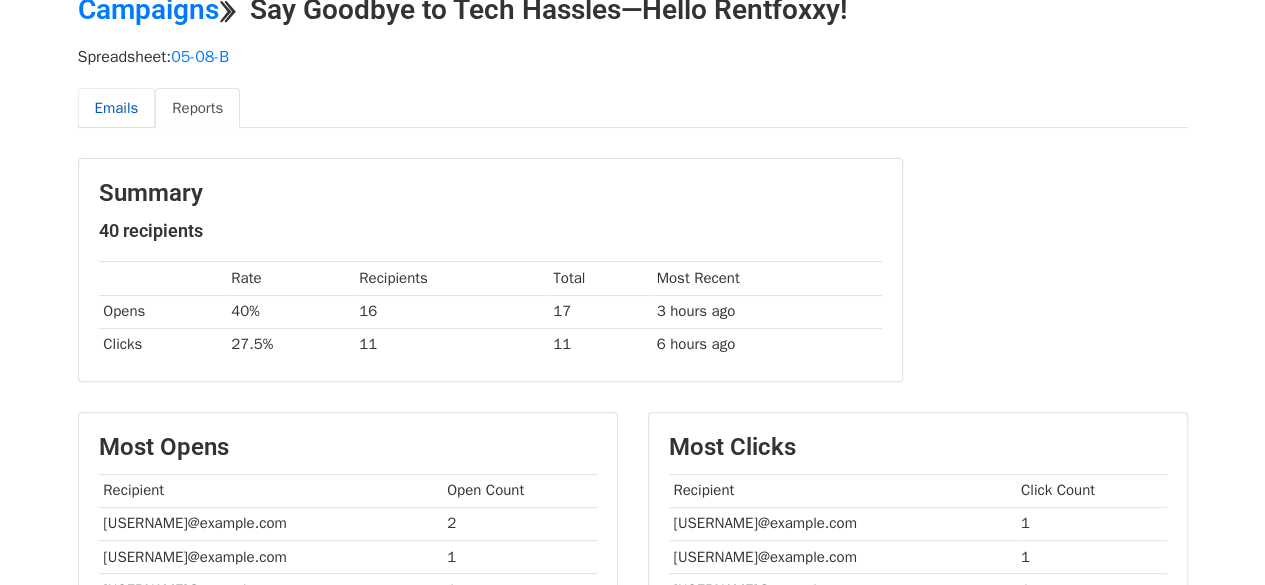 click on "Emails" at bounding box center [117, 108] 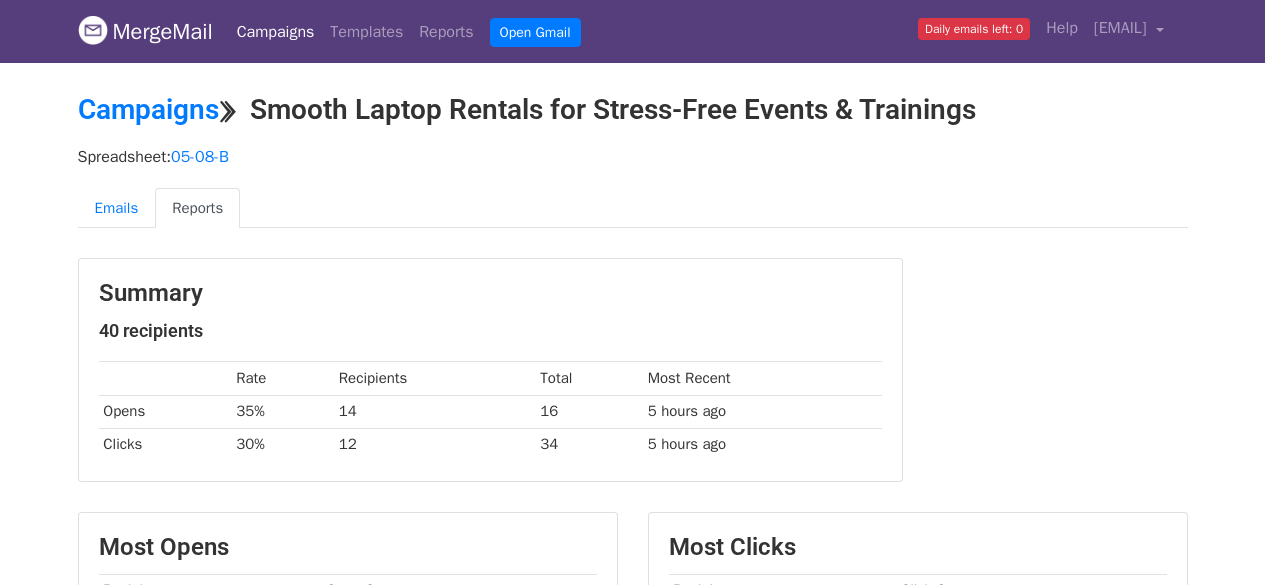 scroll, scrollTop: 0, scrollLeft: 0, axis: both 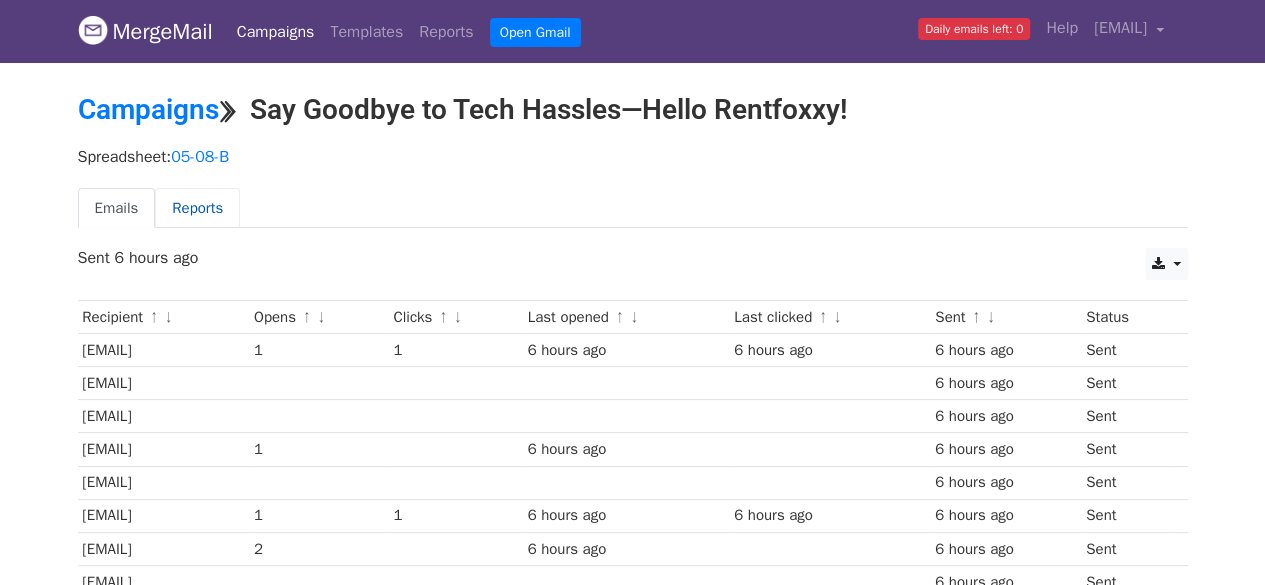 click on "Reports" at bounding box center (197, 208) 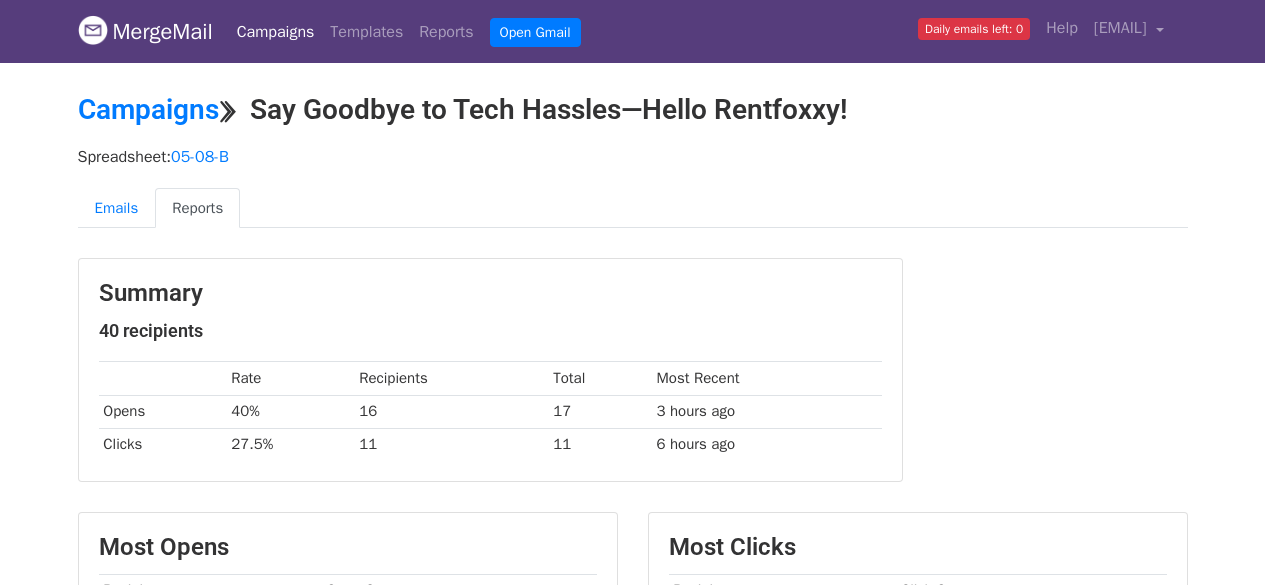 scroll, scrollTop: 0, scrollLeft: 0, axis: both 